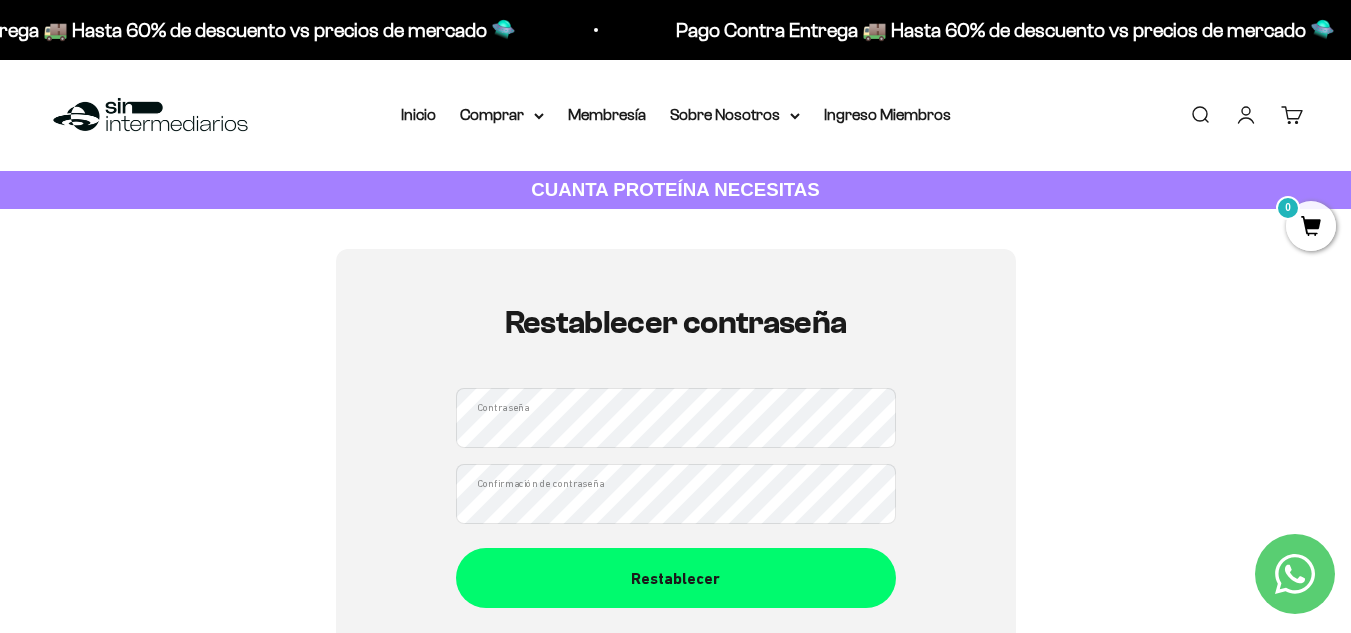 scroll, scrollTop: 100, scrollLeft: 0, axis: vertical 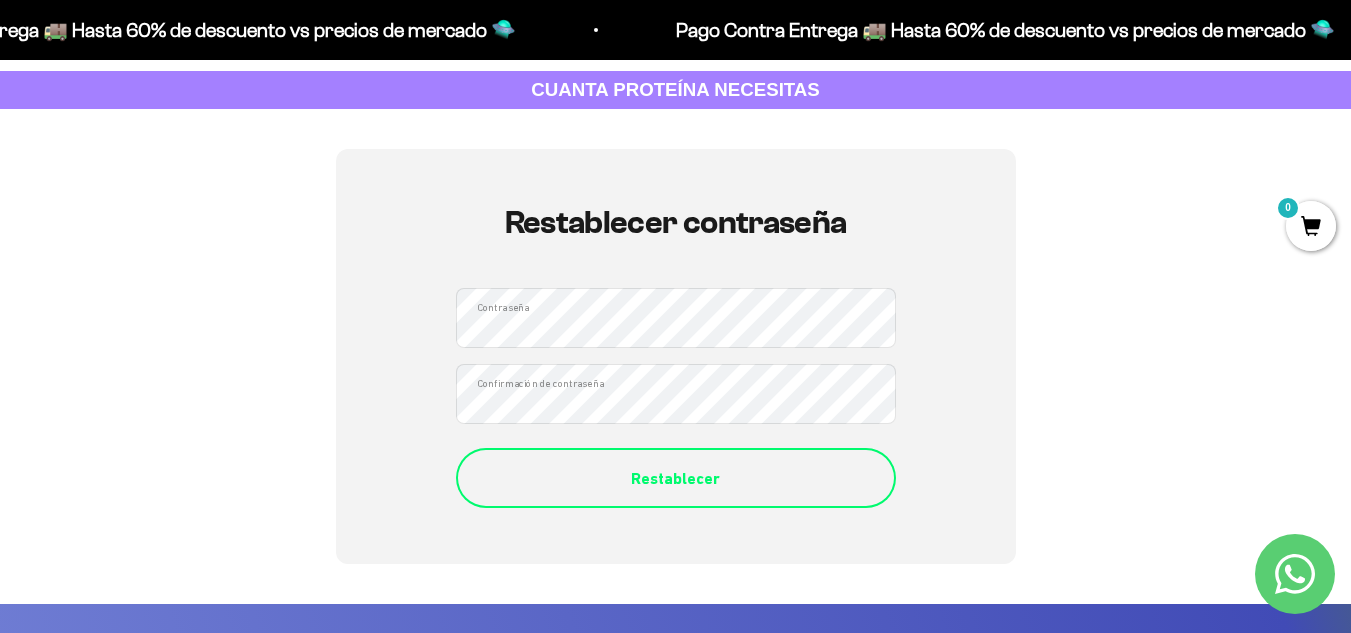 click on "Restablecer" at bounding box center [676, 479] 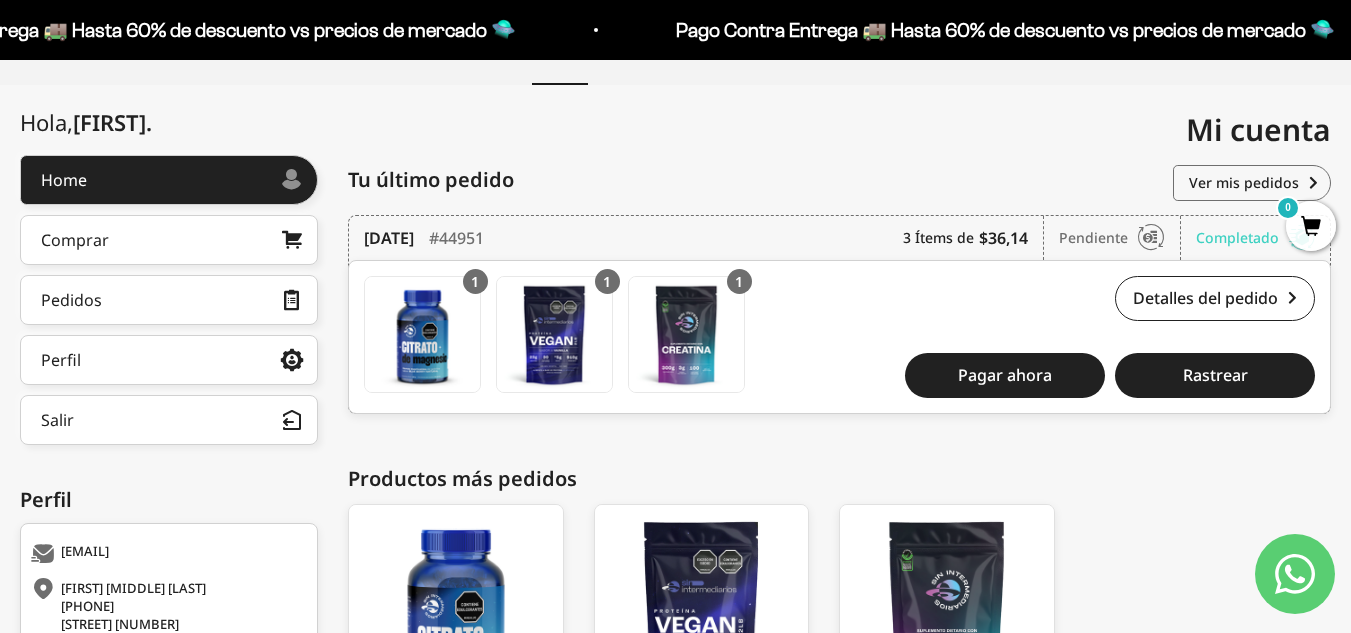 scroll, scrollTop: 200, scrollLeft: 0, axis: vertical 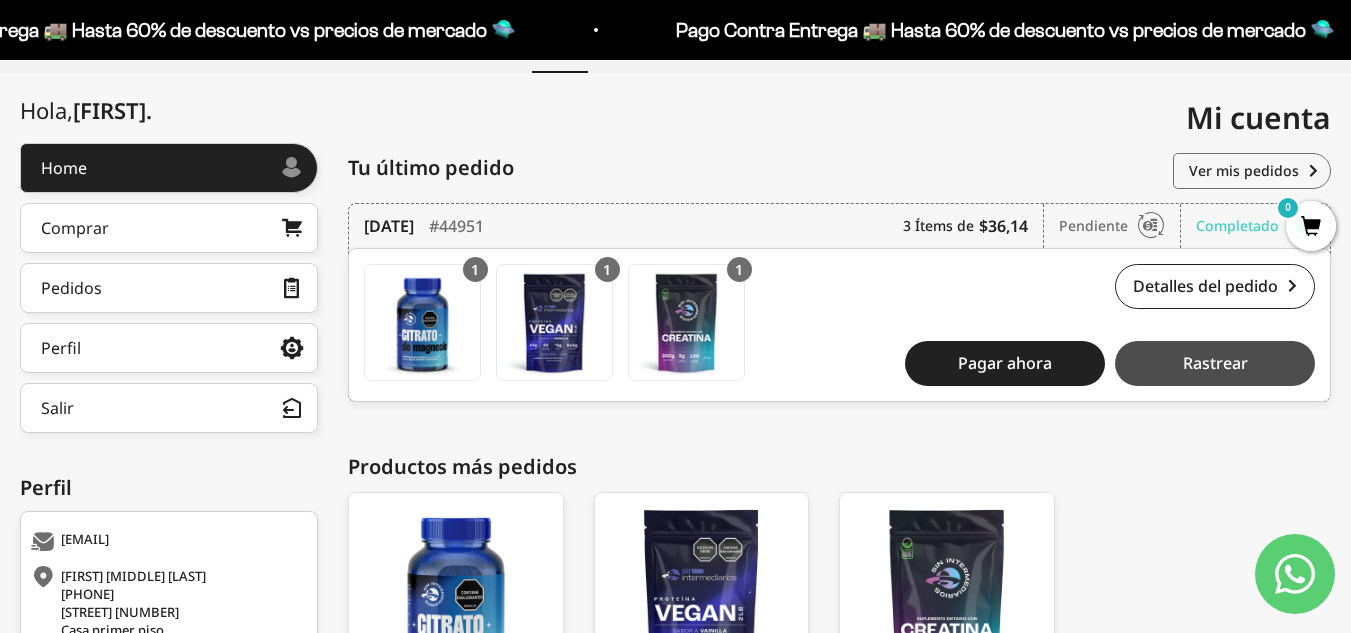 click on "Rastrear" at bounding box center (1215, 363) 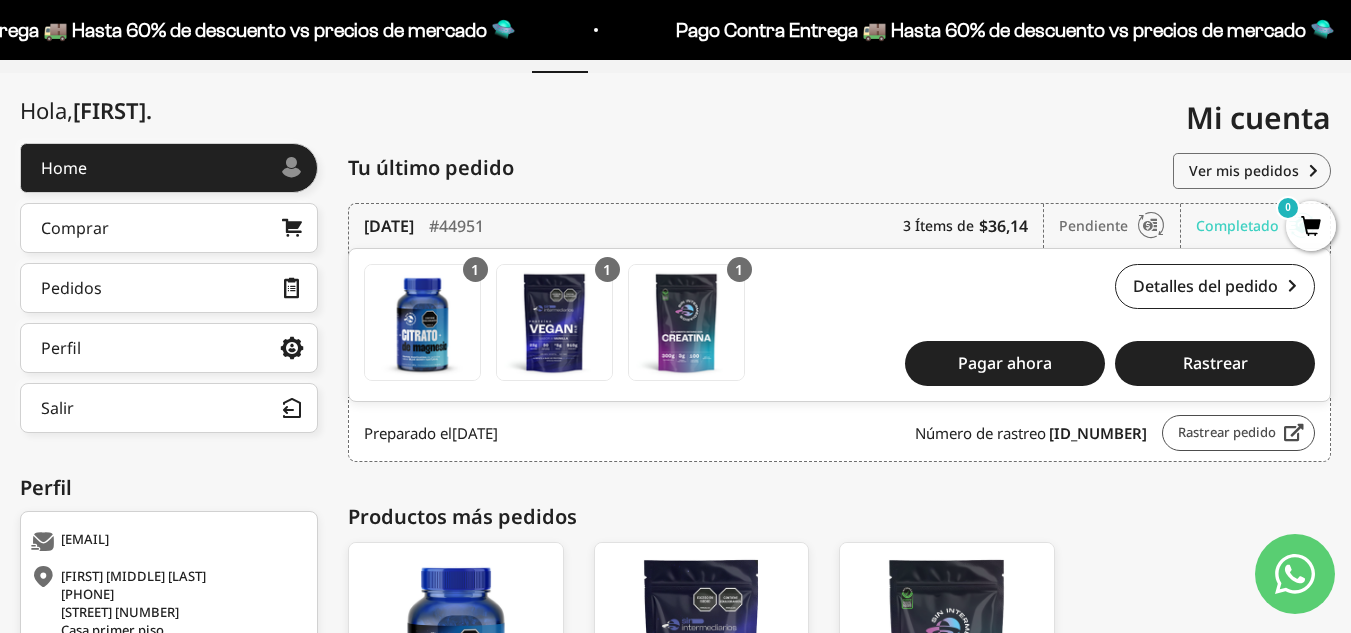 click on "Rastrear pedido" at bounding box center (1238, 433) 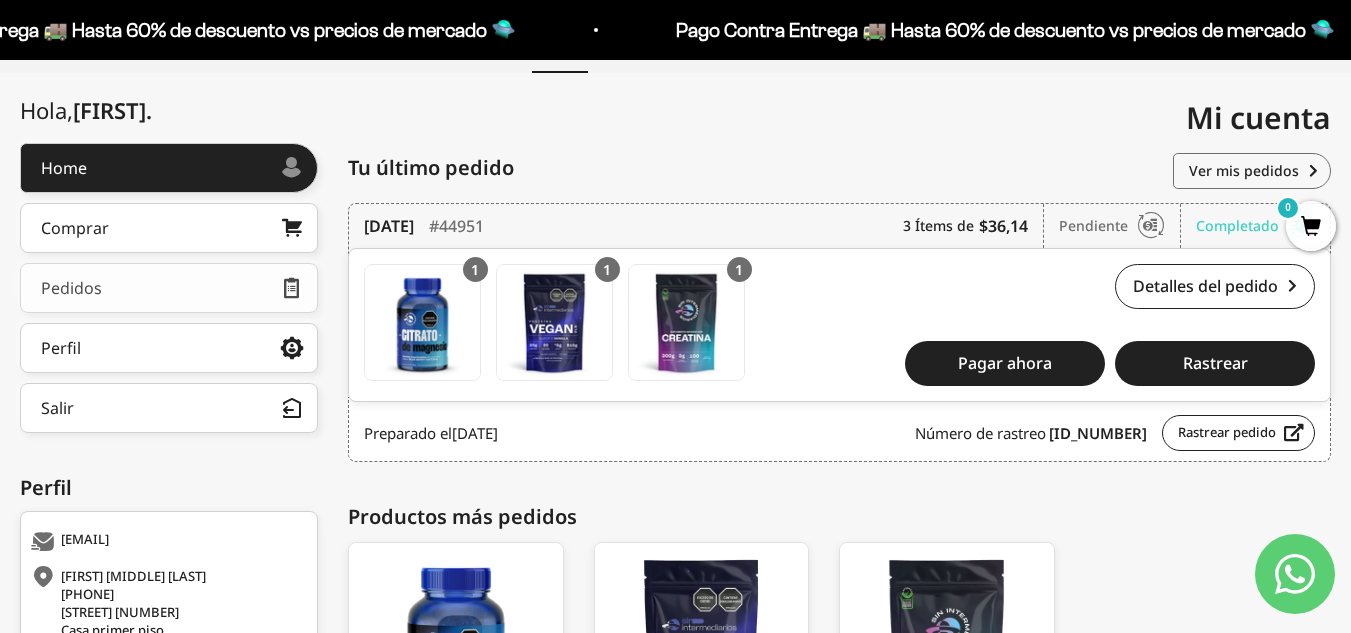 click on "Pedidos" at bounding box center (169, 288) 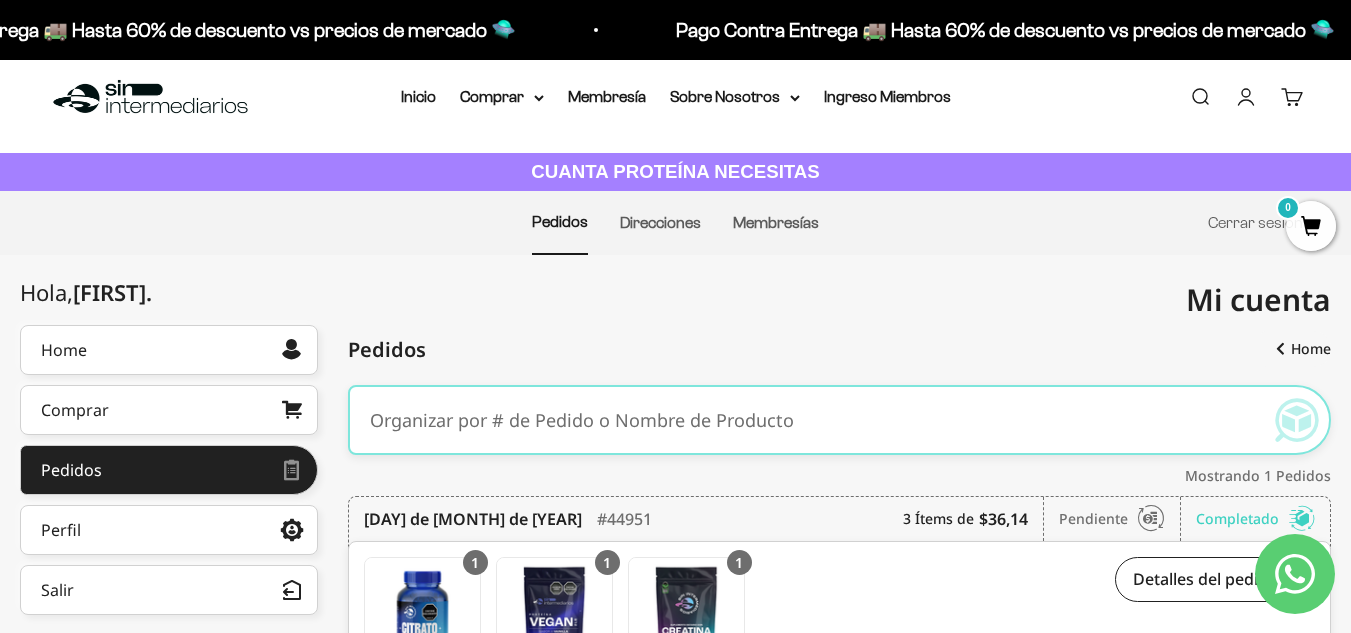 scroll, scrollTop: 0, scrollLeft: 0, axis: both 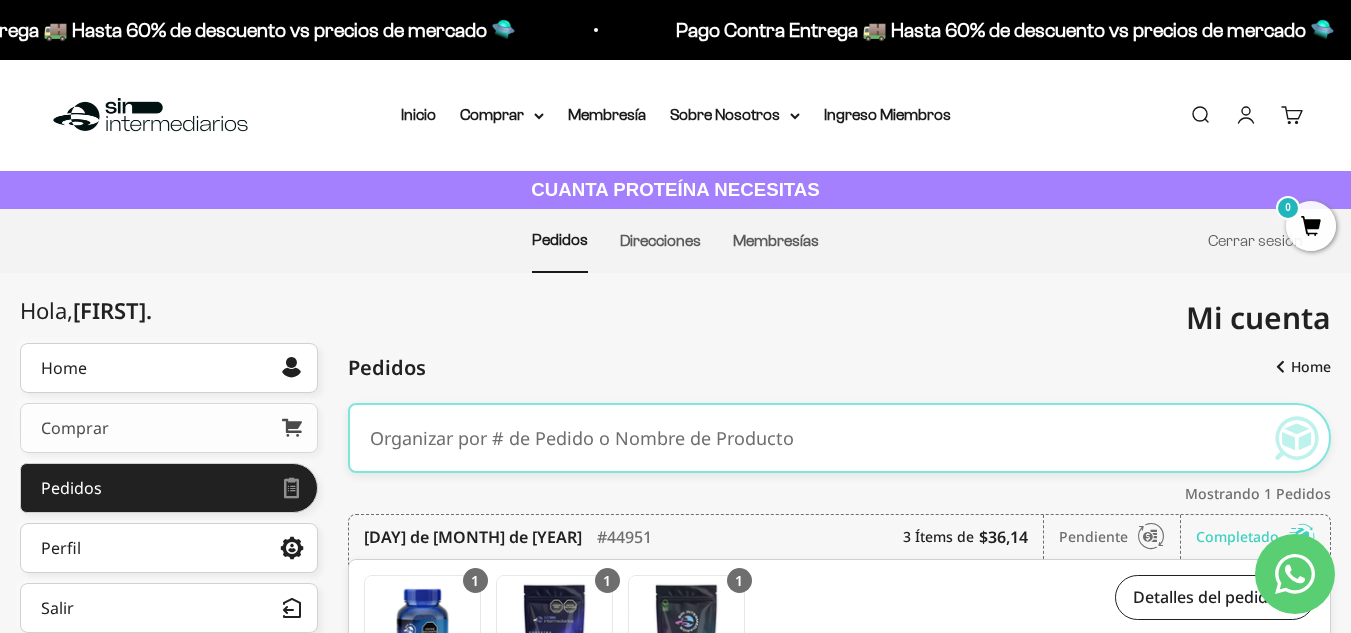 click on "Comprar" at bounding box center [169, 428] 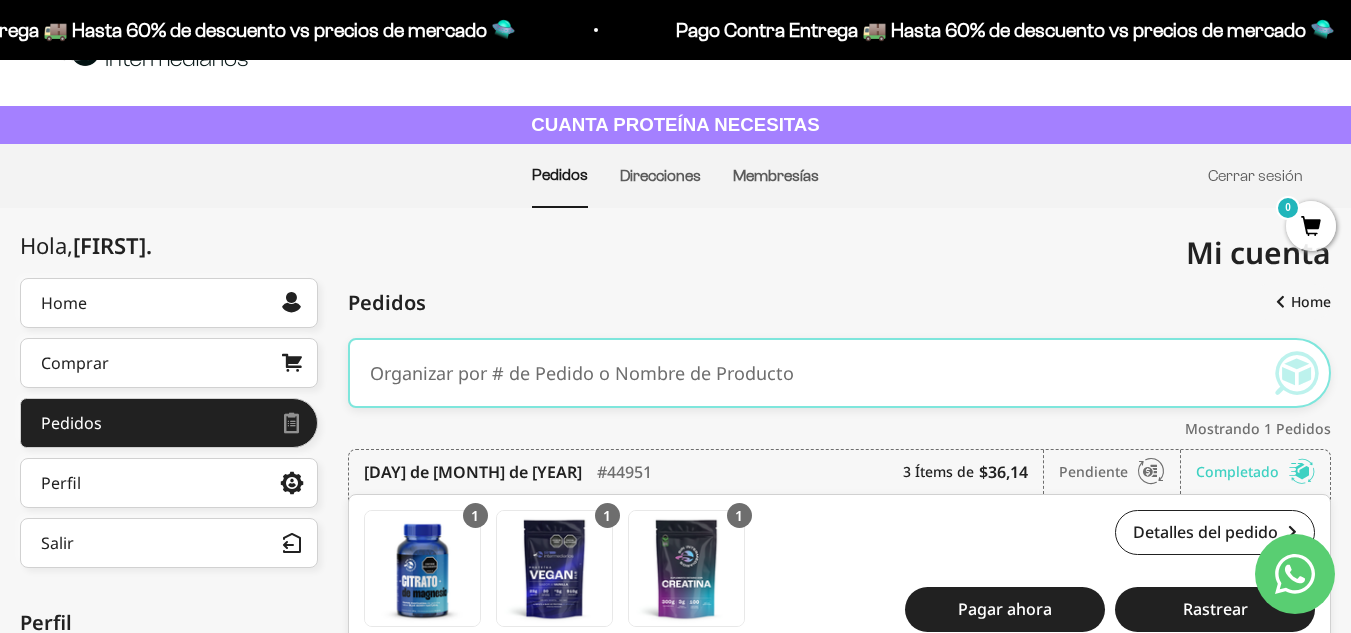 scroll, scrollTop: 100, scrollLeft: 0, axis: vertical 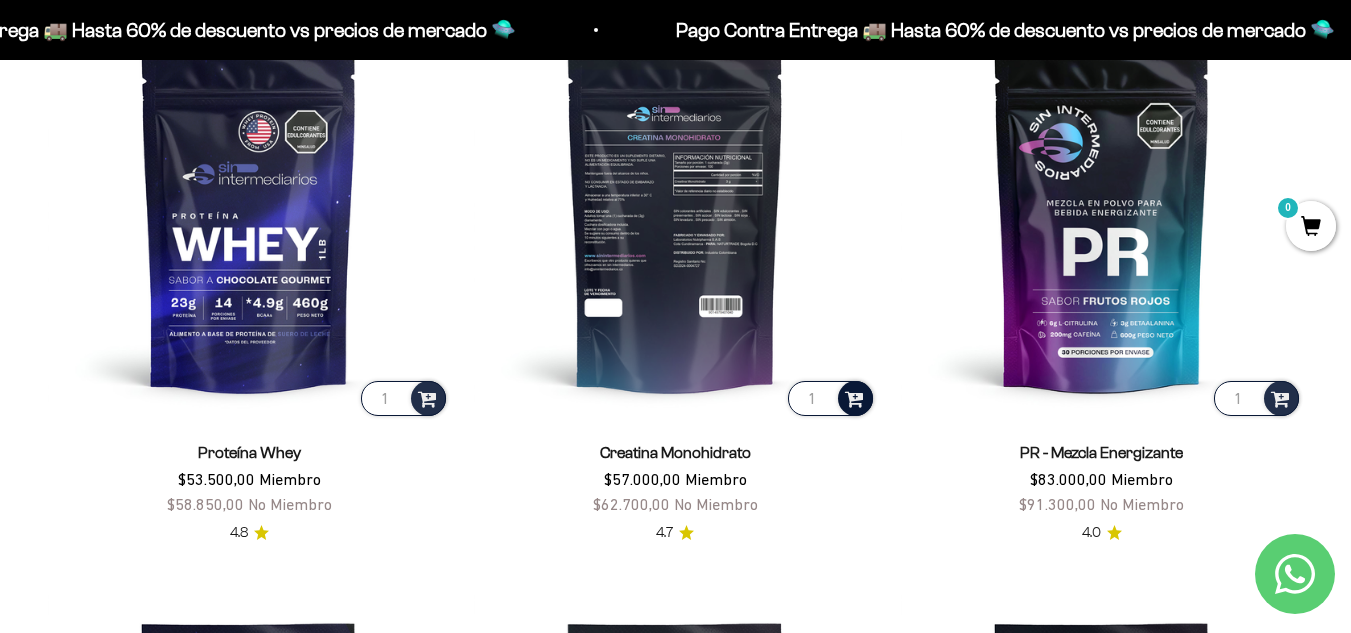 click at bounding box center (854, 397) 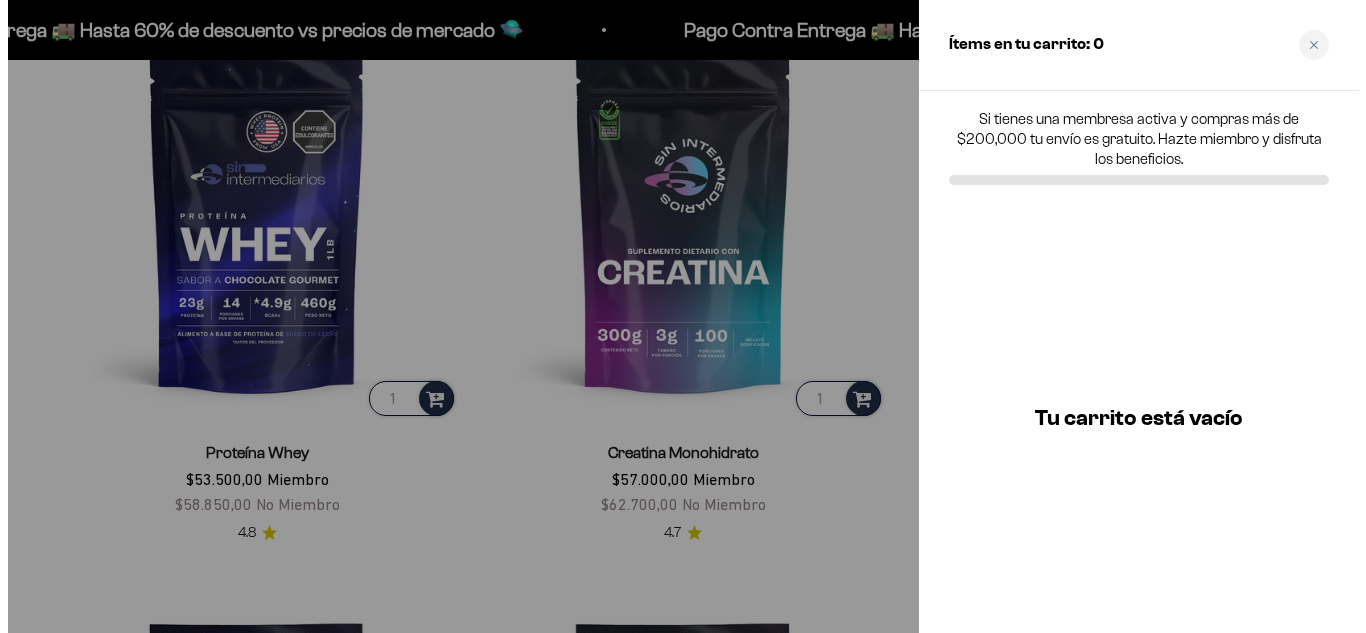 scroll, scrollTop: 800, scrollLeft: 0, axis: vertical 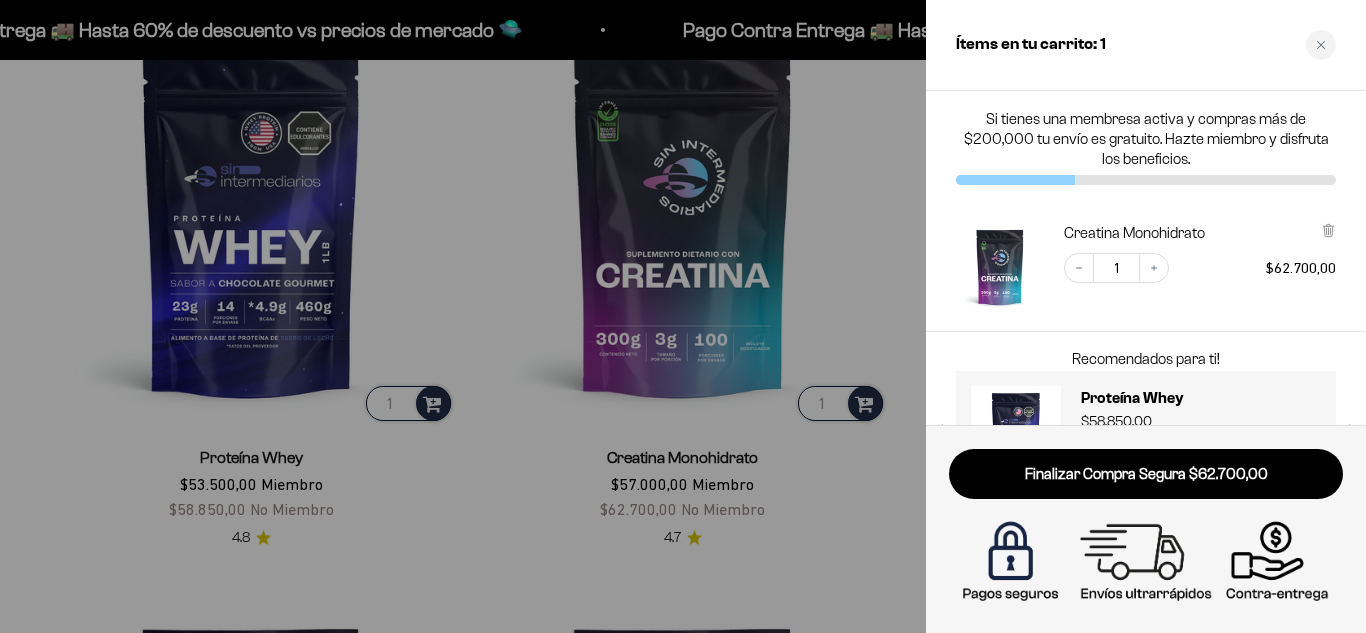 click at bounding box center (683, 316) 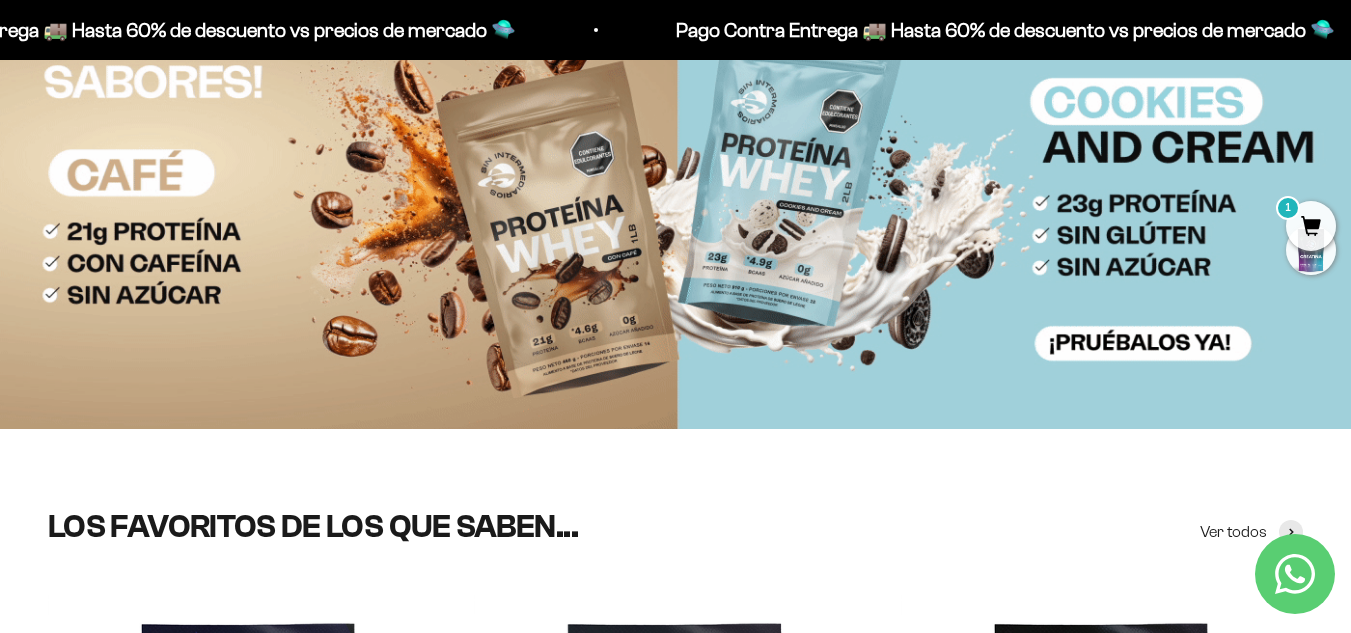 scroll, scrollTop: 0, scrollLeft: 0, axis: both 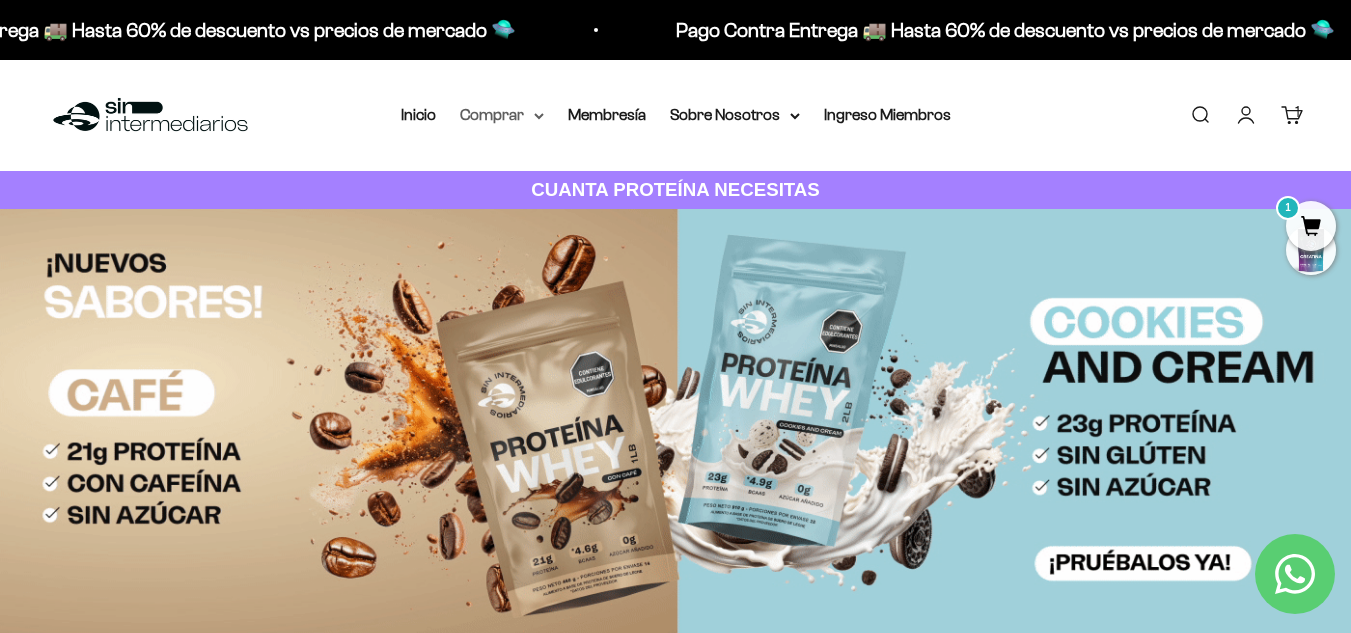 click on "Comprar" at bounding box center (502, 115) 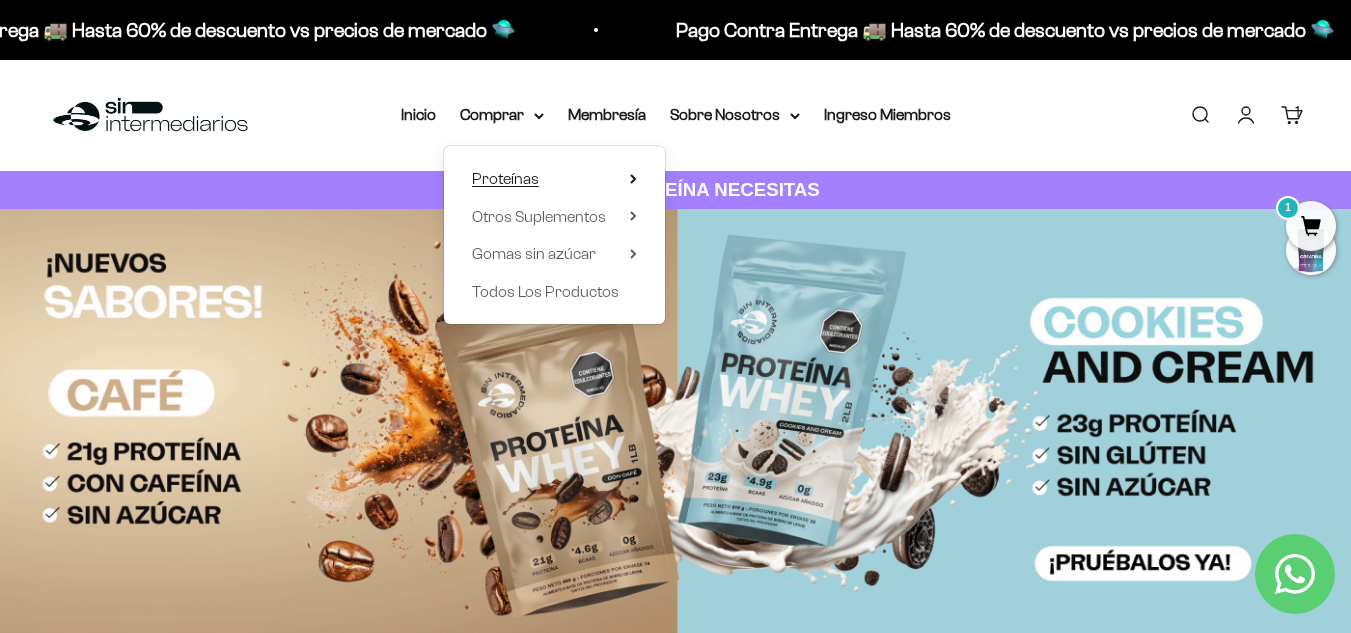 click on "Proteínas" at bounding box center (554, 179) 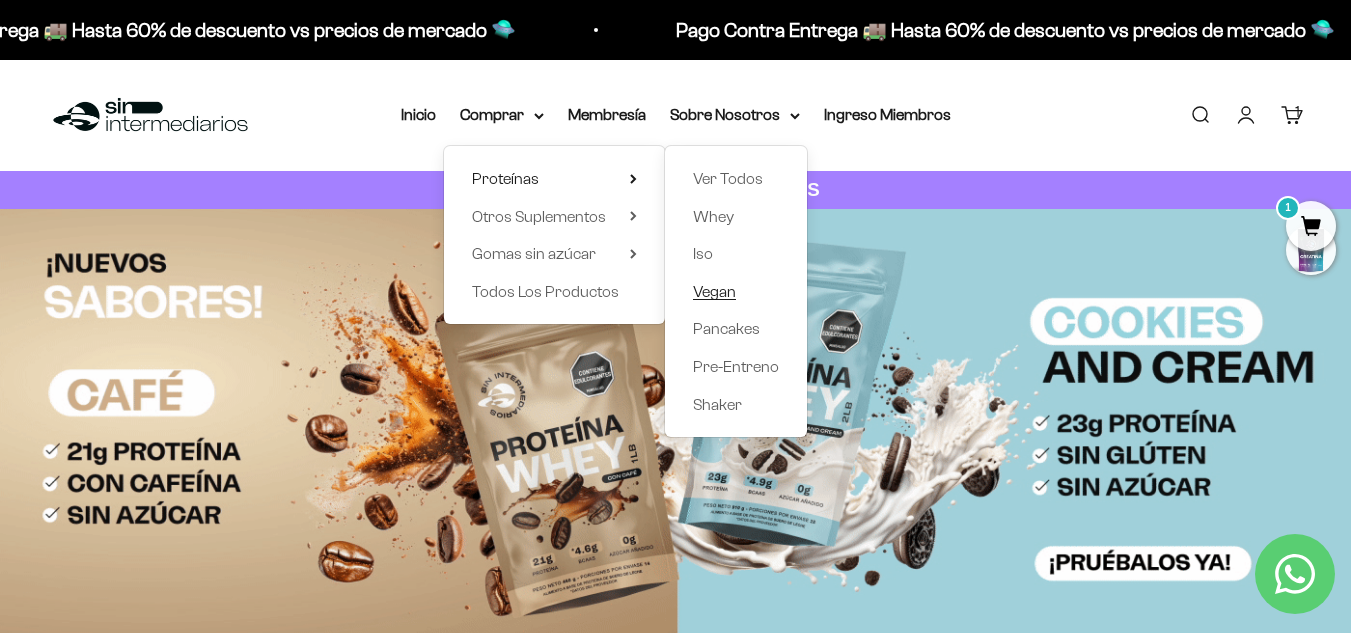 click on "Vegan" at bounding box center [714, 291] 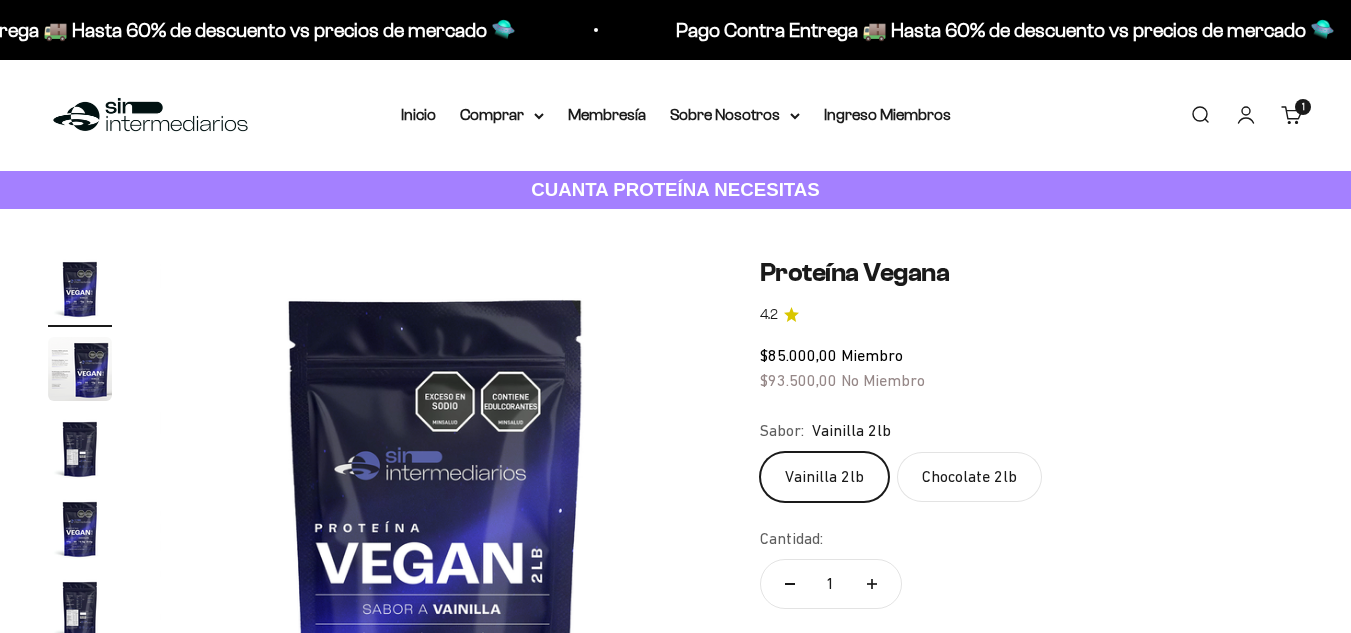 scroll, scrollTop: 0, scrollLeft: 0, axis: both 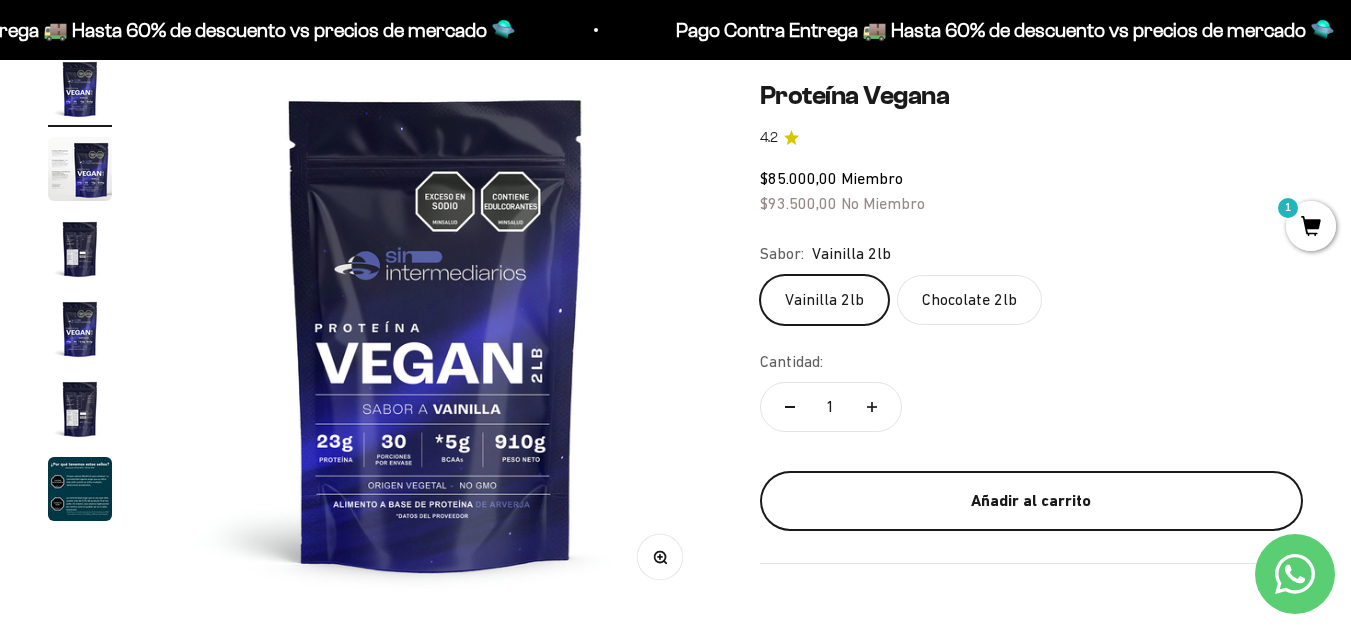 click on "Añadir al carrito" at bounding box center [1031, 501] 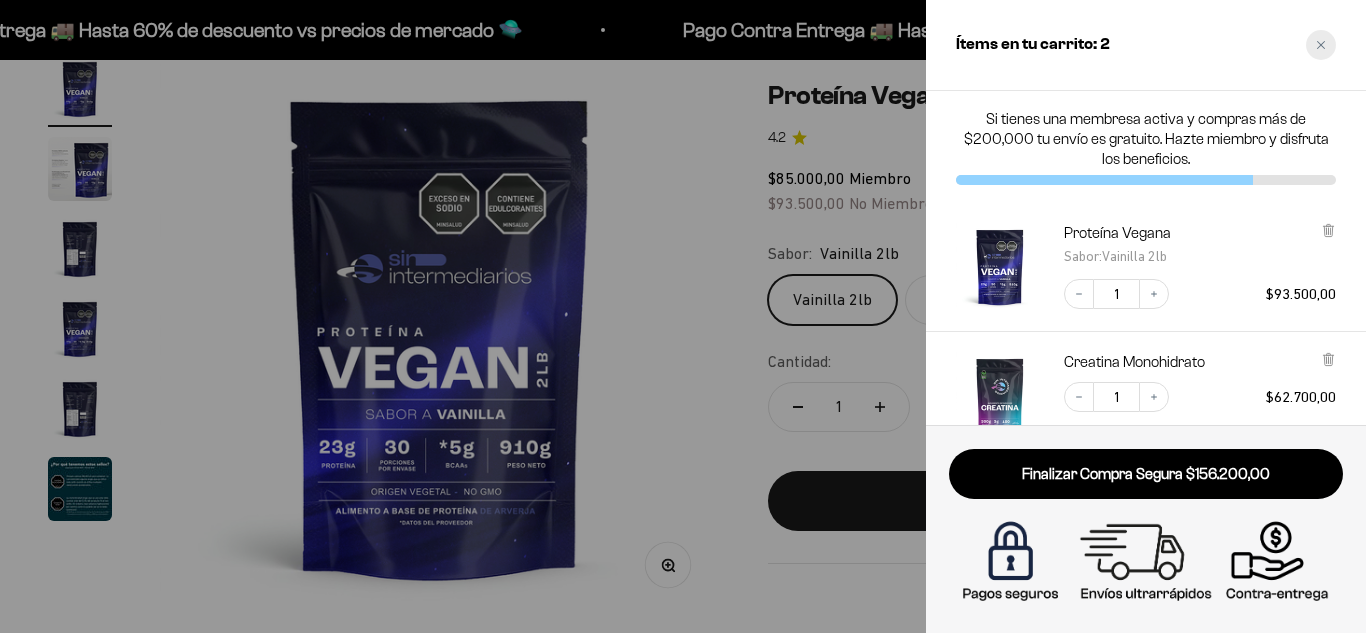 click 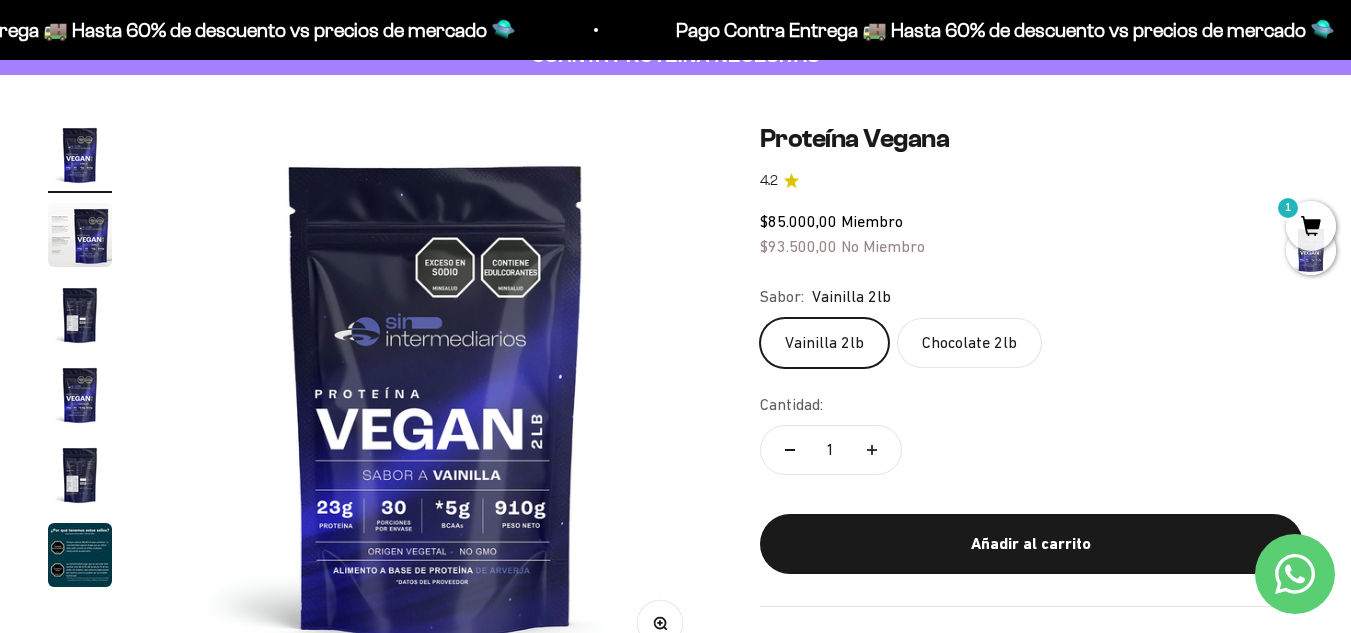 scroll, scrollTop: 0, scrollLeft: 0, axis: both 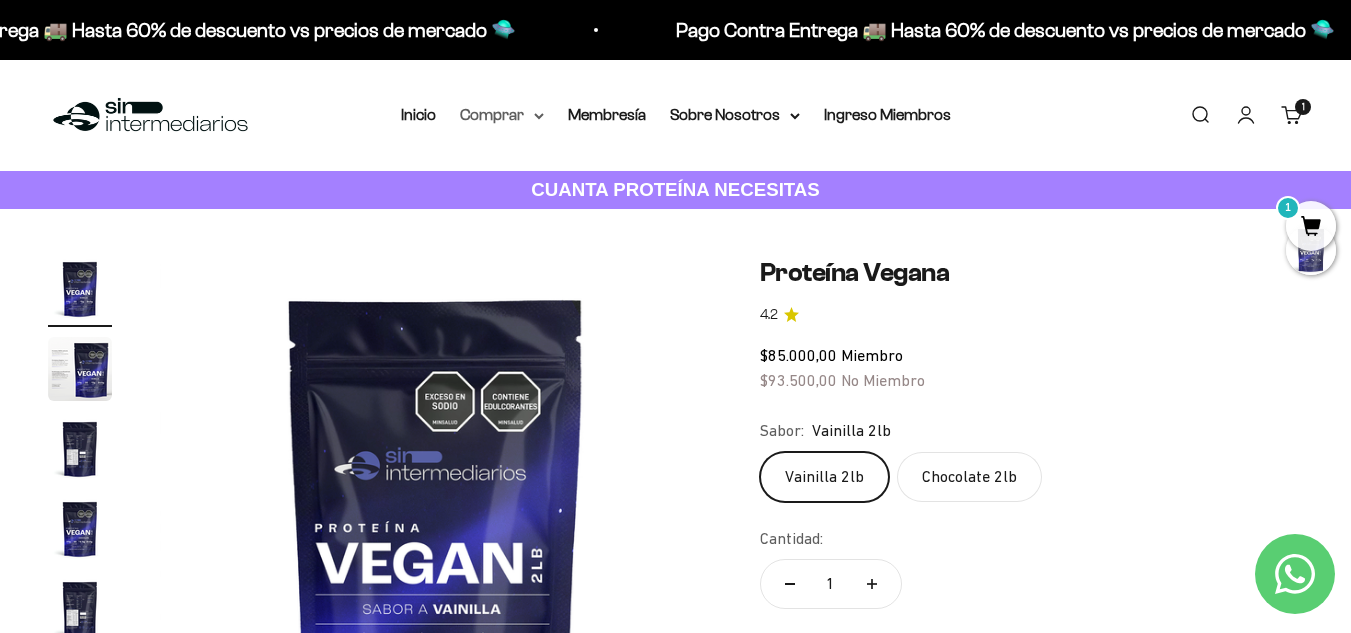 click on "Comprar" at bounding box center (502, 115) 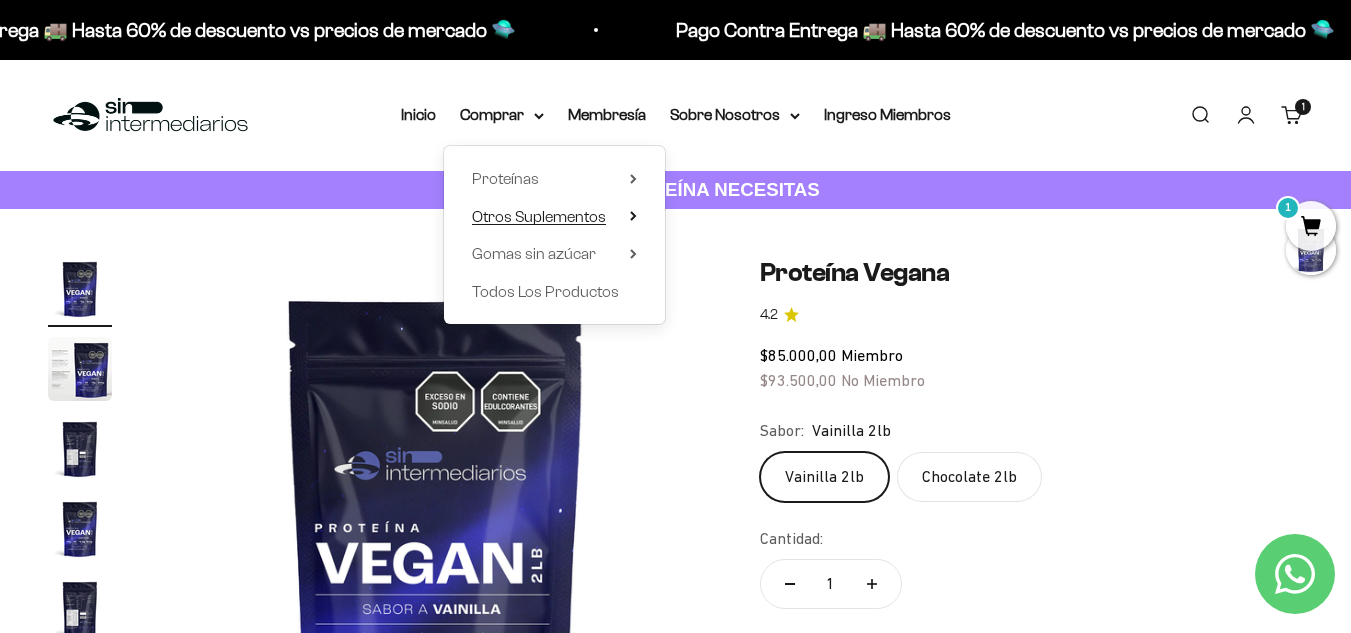 click on "Otros Suplementos" at bounding box center (539, 216) 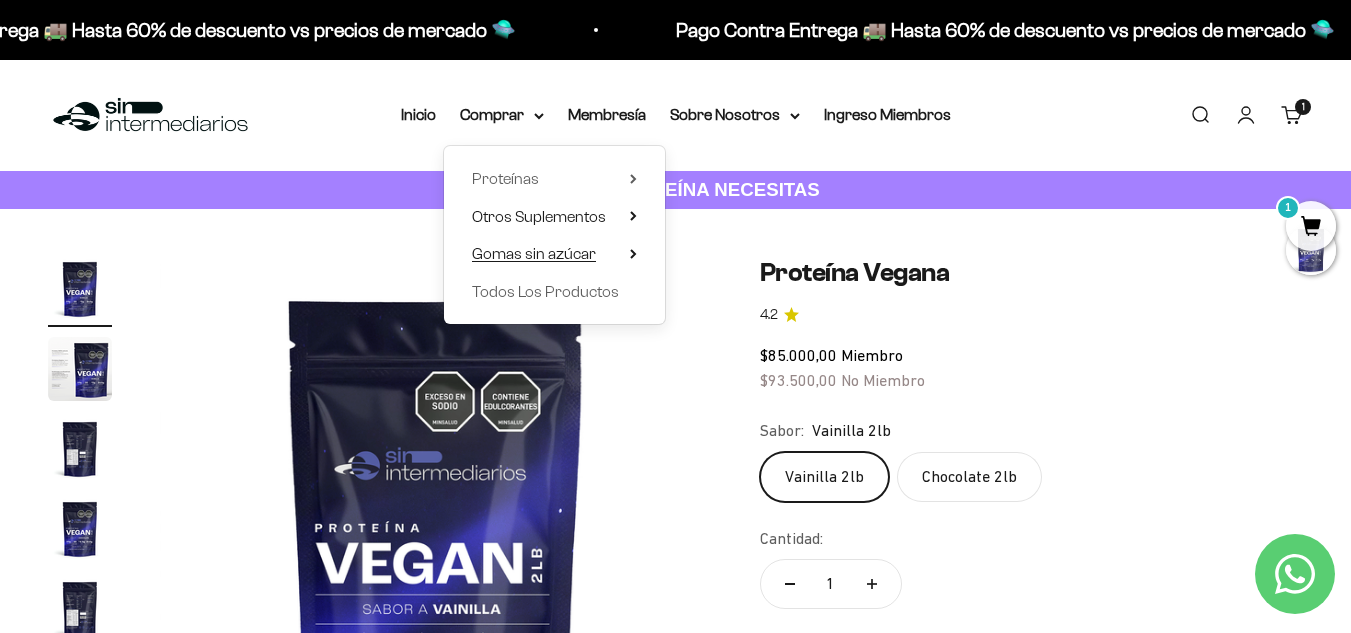 click on "Gomas sin azúcar" at bounding box center [534, 253] 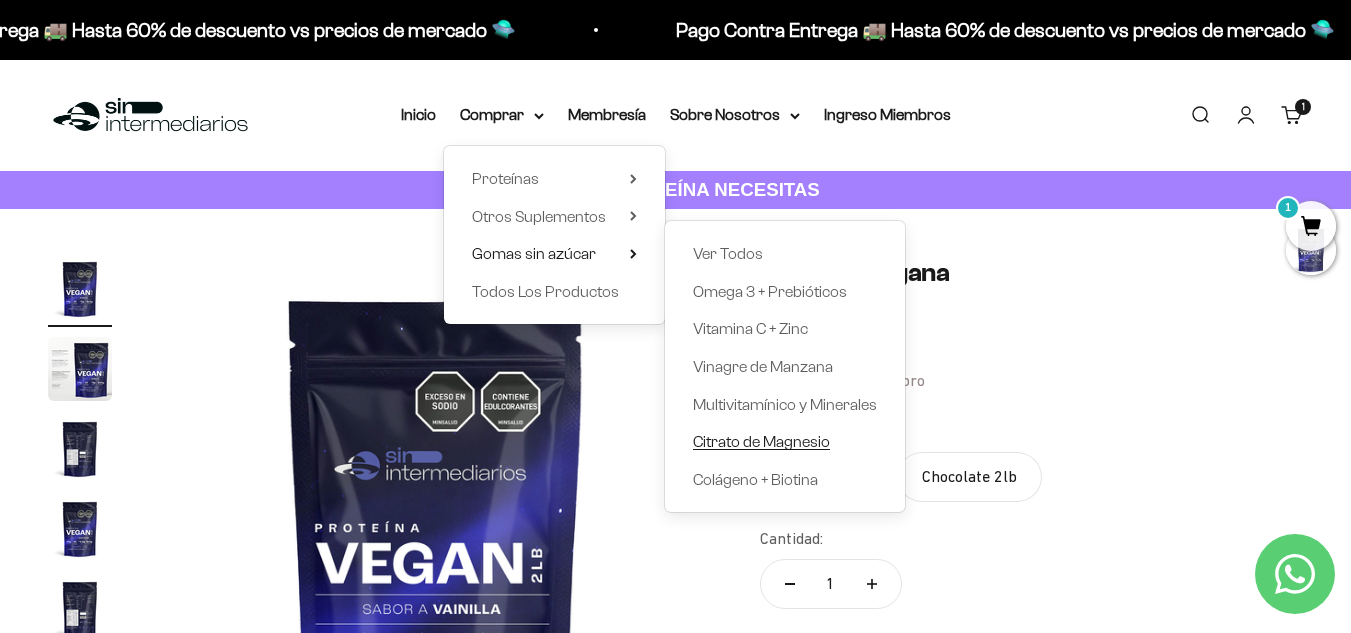 click on "Citrato de Magnesio" at bounding box center [761, 441] 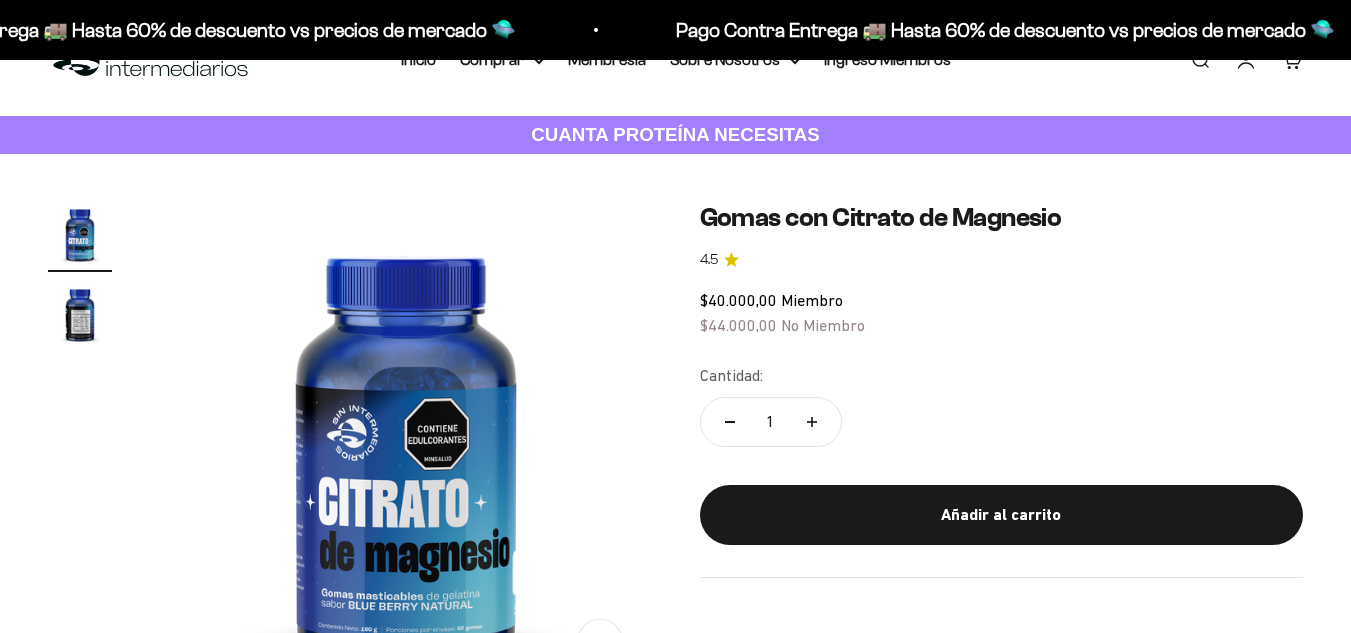 scroll, scrollTop: 200, scrollLeft: 0, axis: vertical 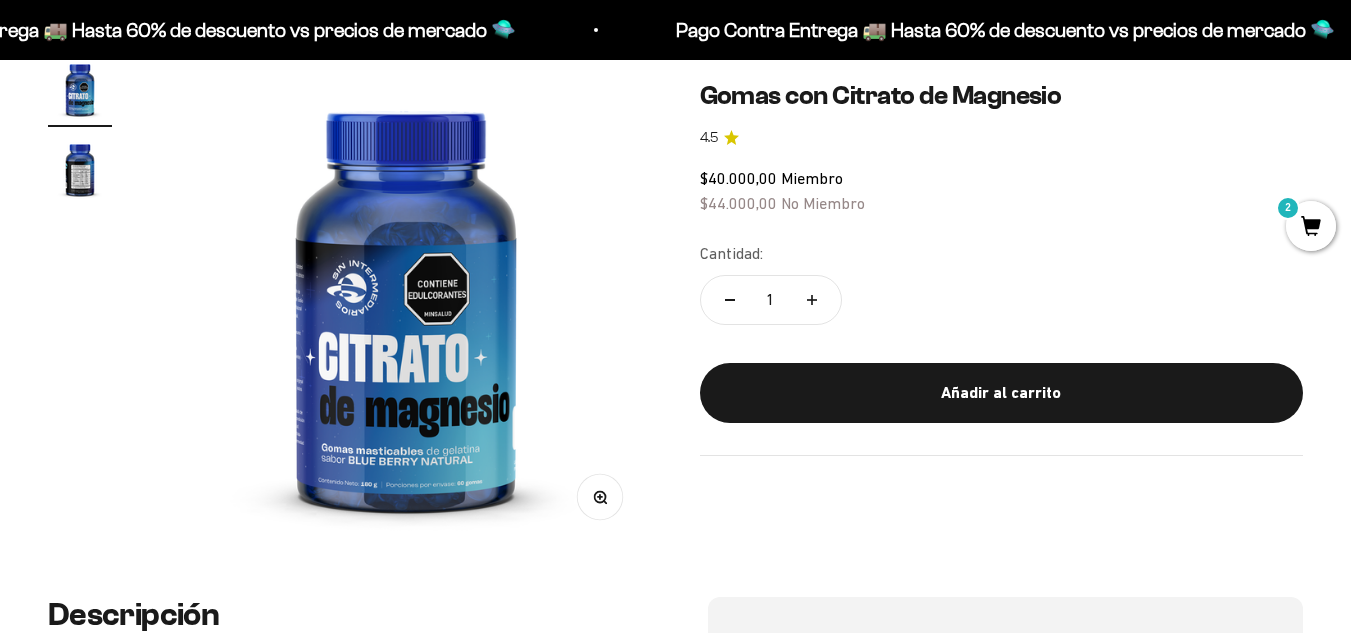 click on "Añadir al carrito" at bounding box center (1002, 393) 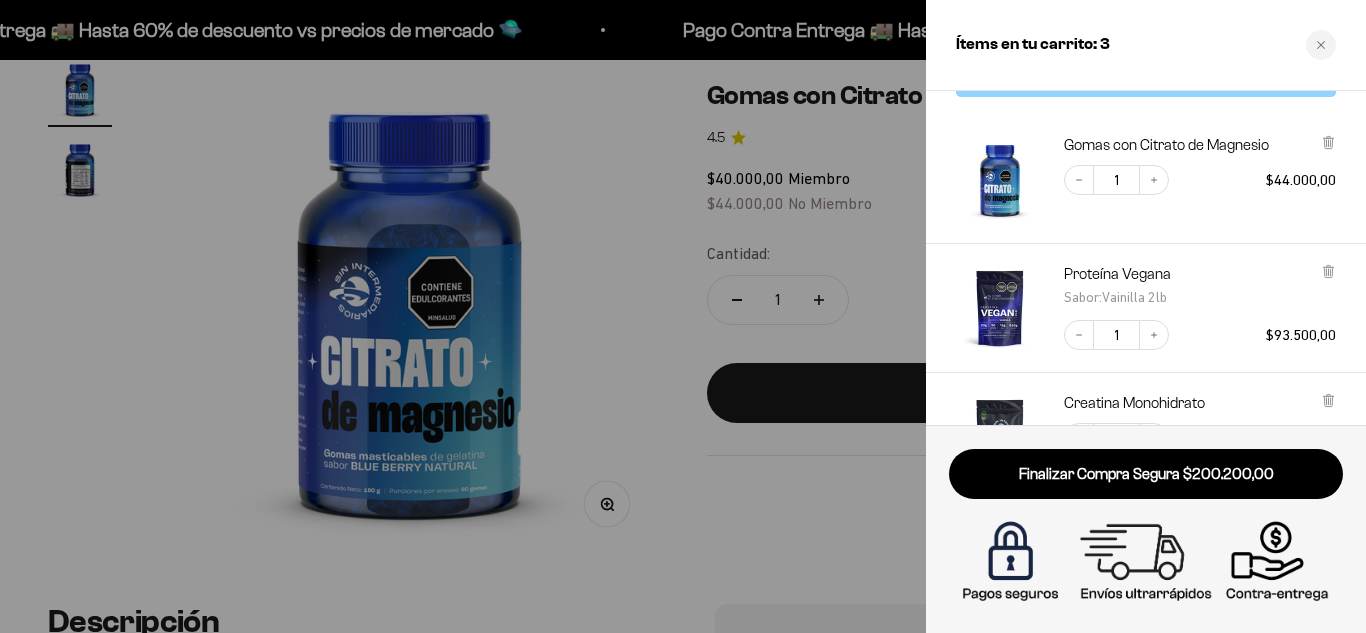 scroll, scrollTop: 0, scrollLeft: 0, axis: both 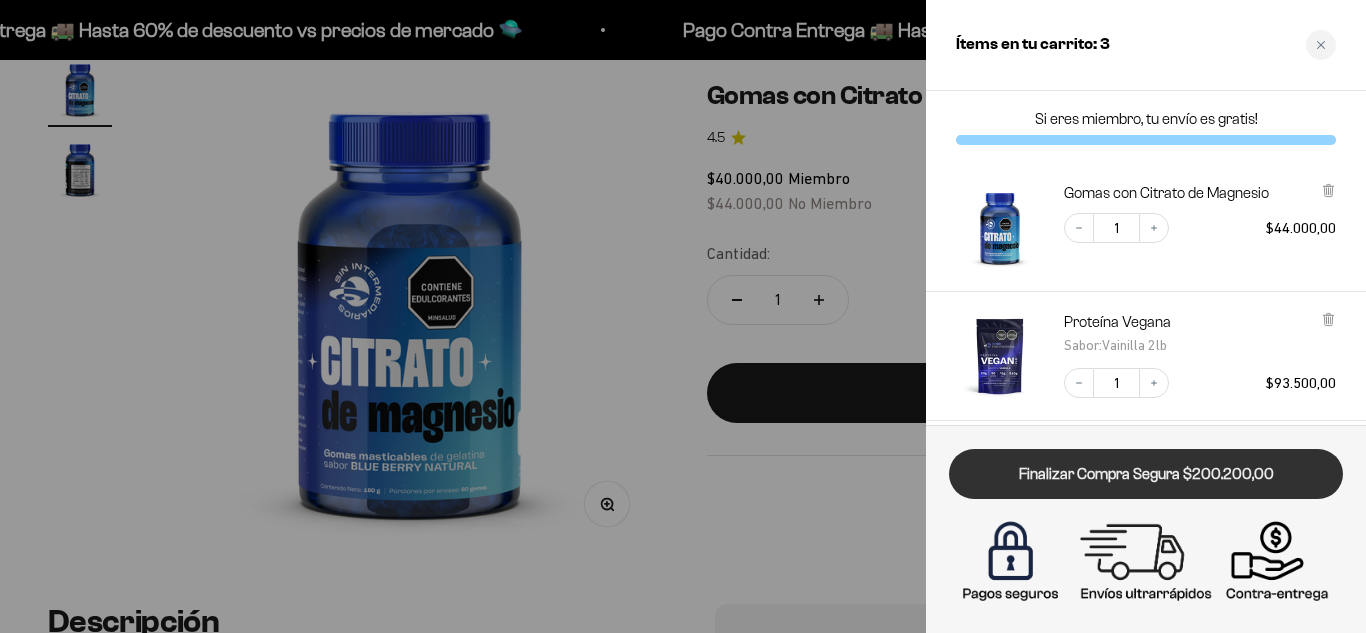 click on "Finalizar Compra Segura $200.200,00" at bounding box center (1146, 474) 